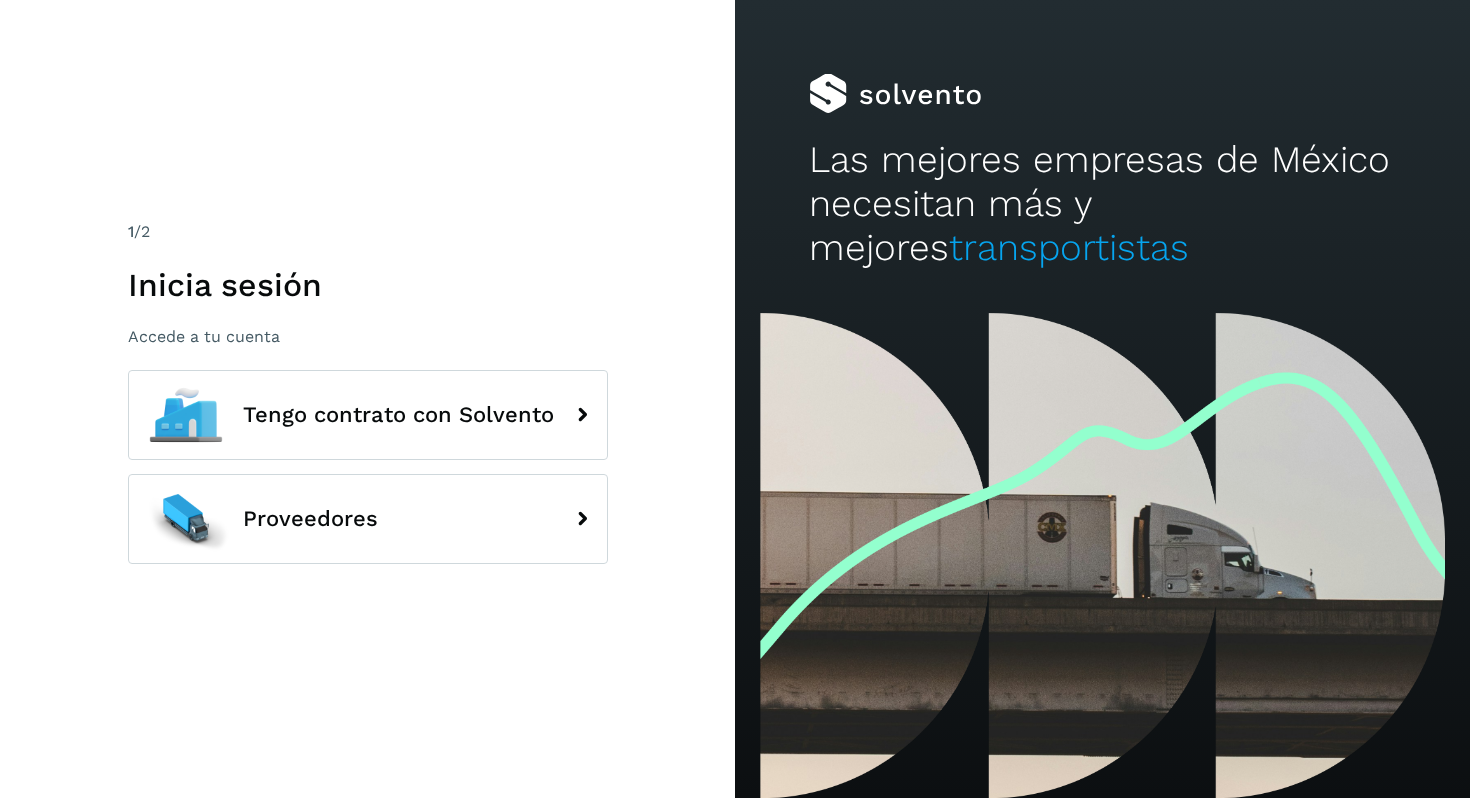 scroll, scrollTop: 0, scrollLeft: 0, axis: both 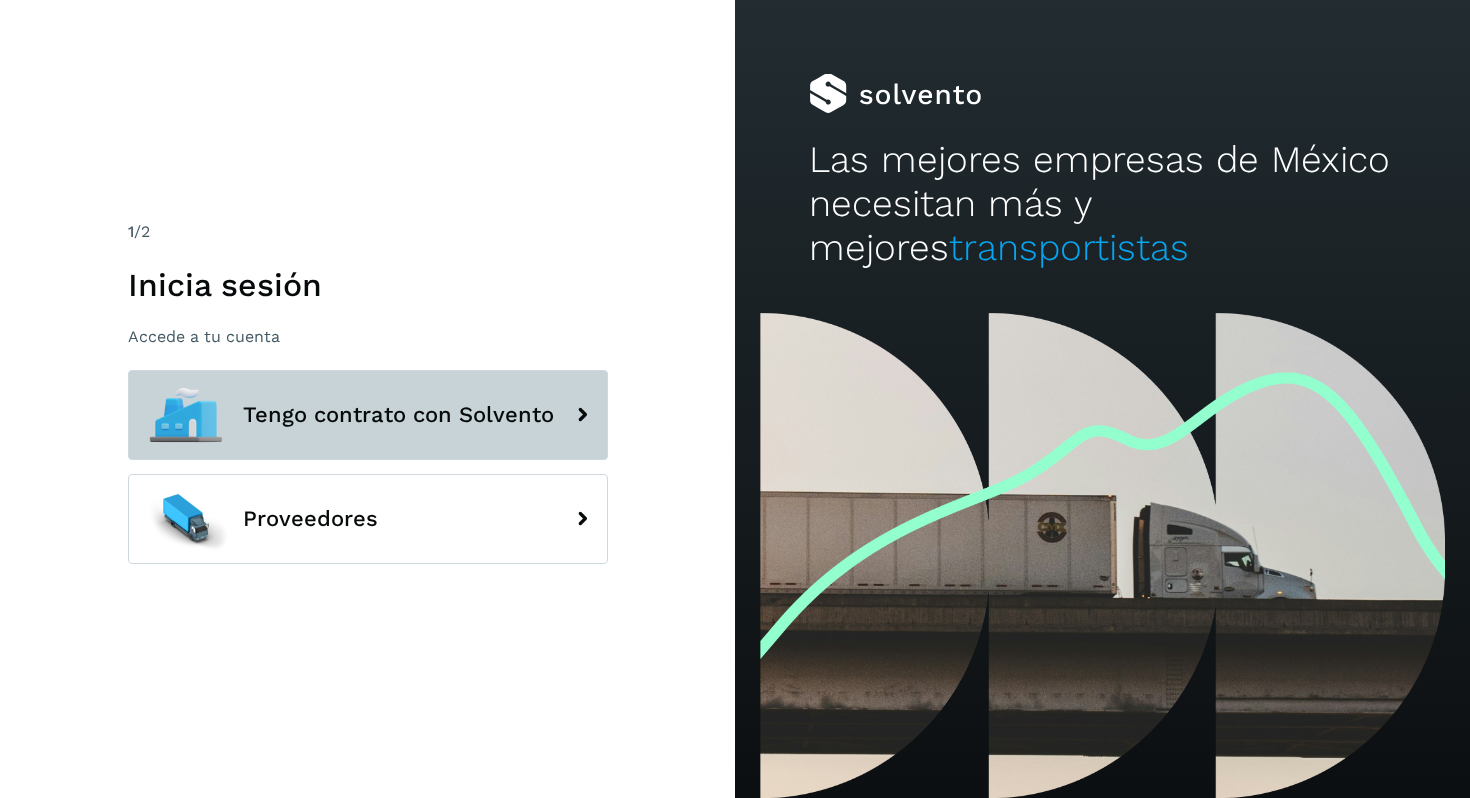click on "Tengo contrato con Solvento" at bounding box center (368, 415) 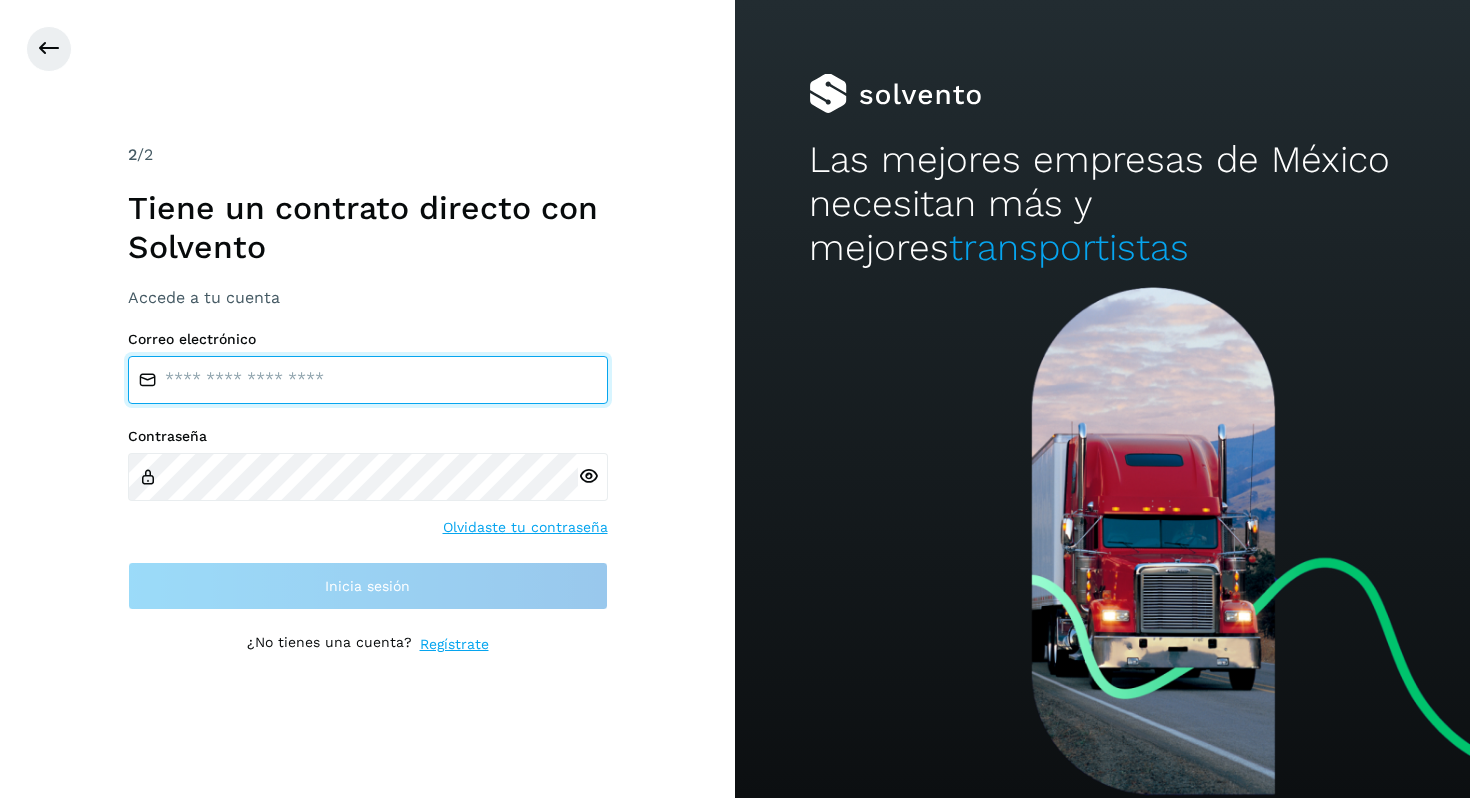 click at bounding box center [368, 380] 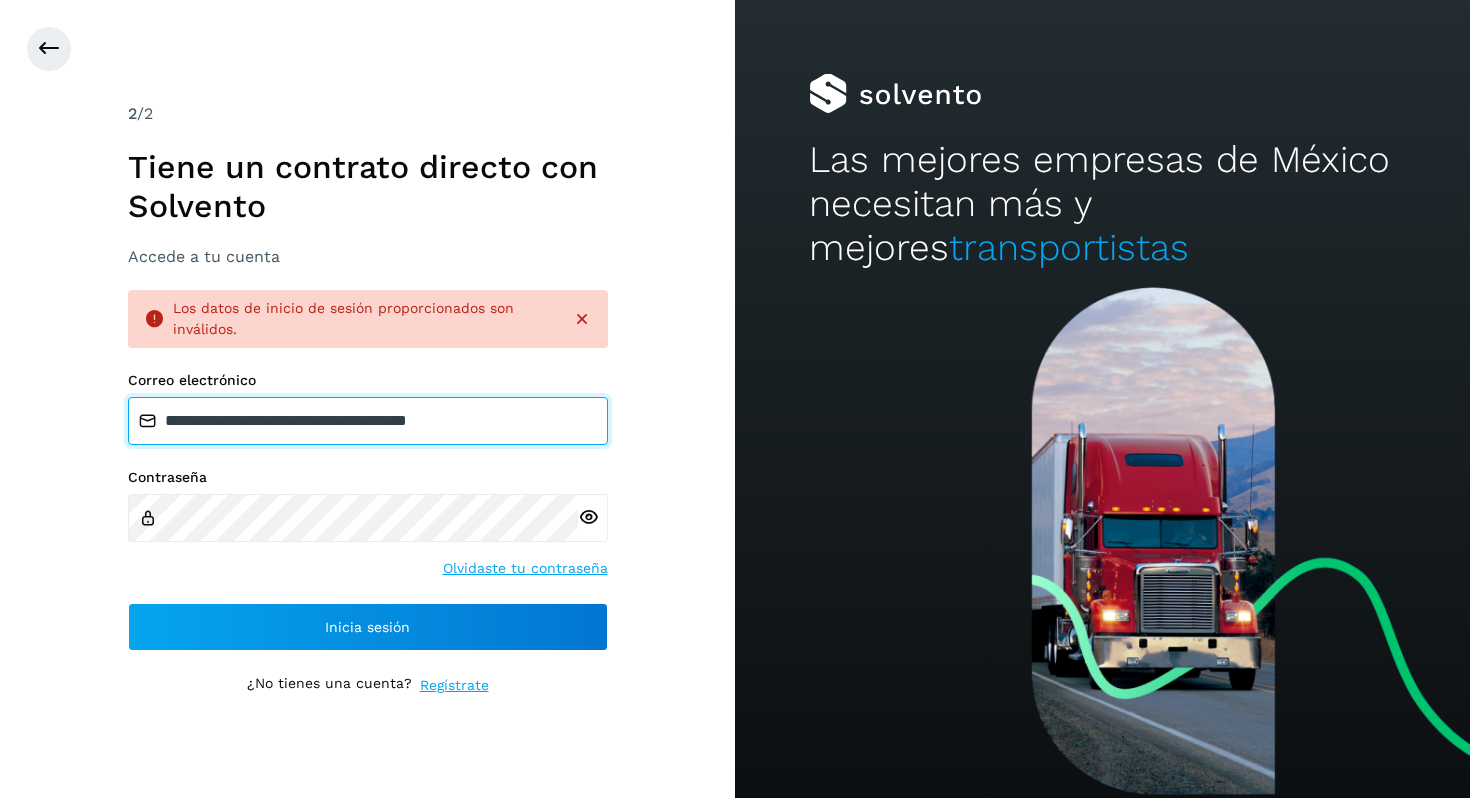 click on "**********" at bounding box center [368, 421] 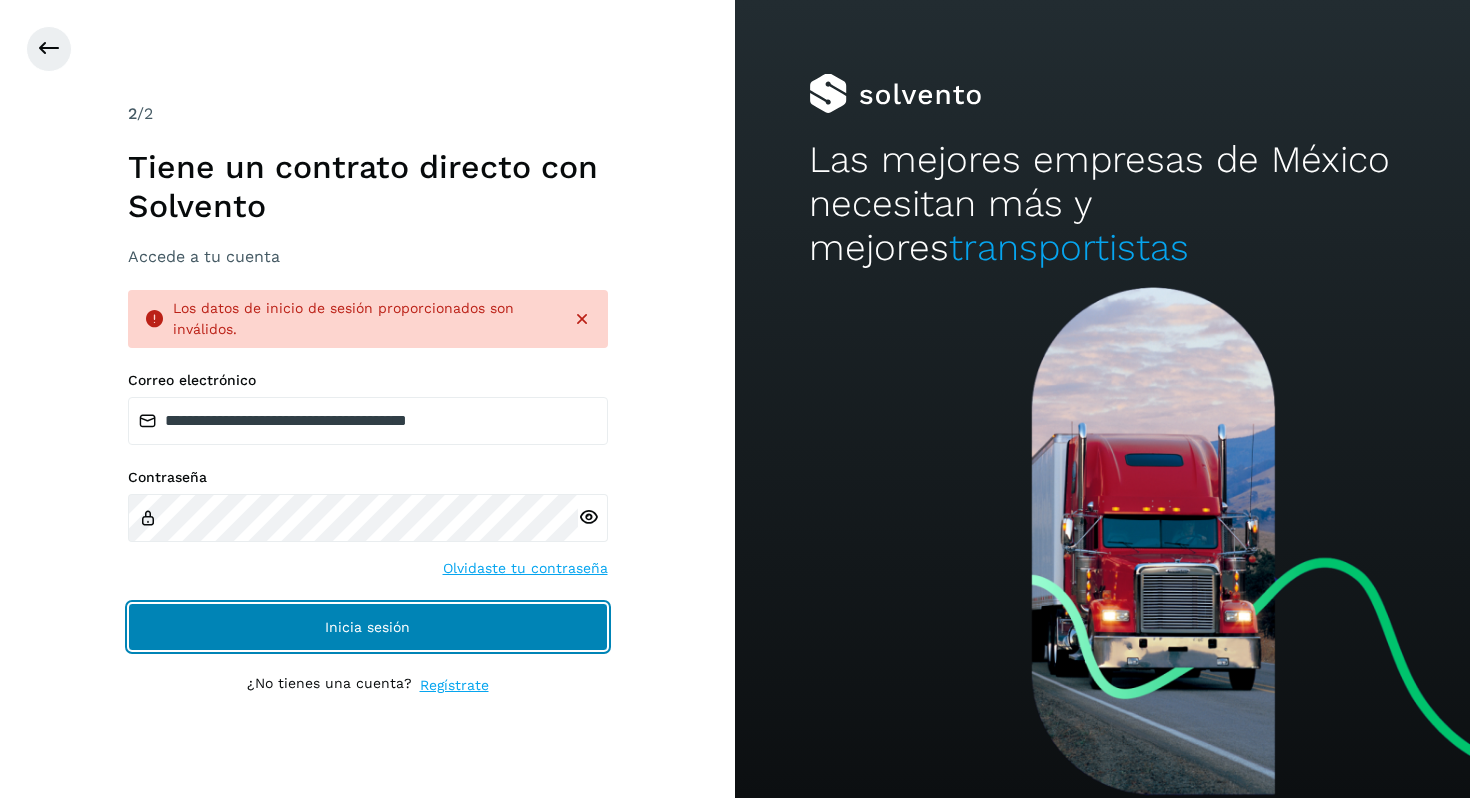 click on "Inicia sesión" at bounding box center (368, 627) 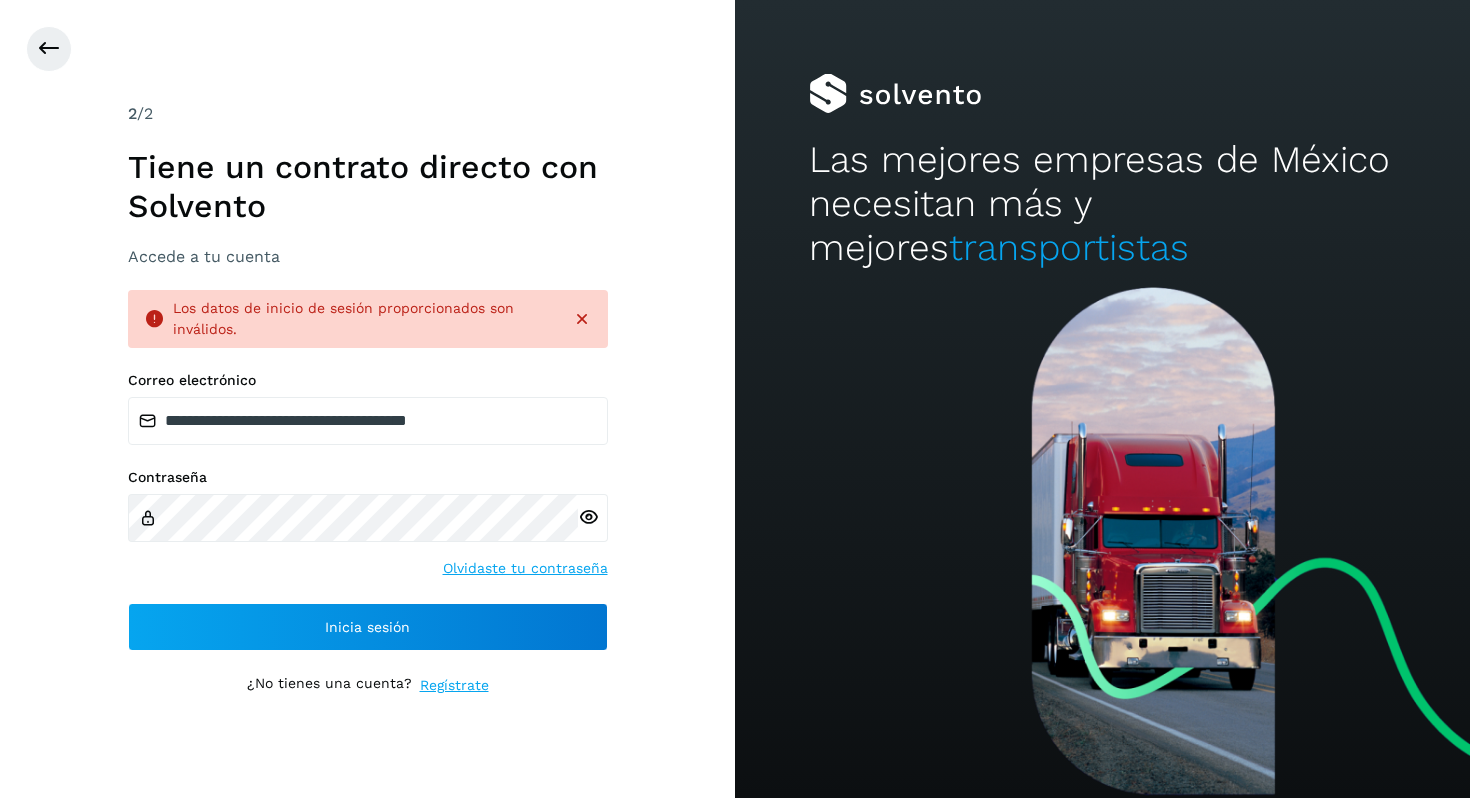 click at bounding box center [588, 517] 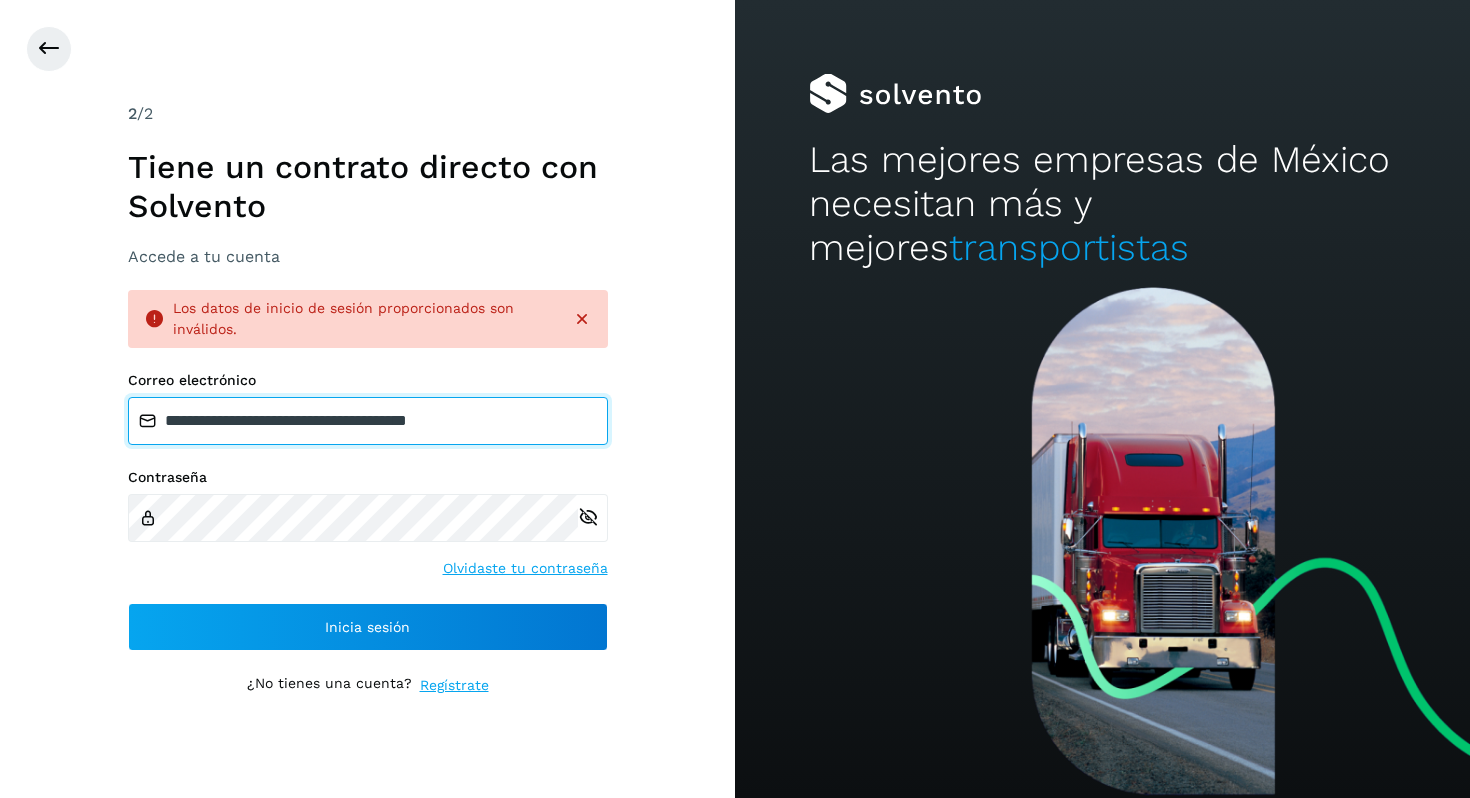 drag, startPoint x: 515, startPoint y: 419, endPoint x: 0, endPoint y: 329, distance: 522.80493 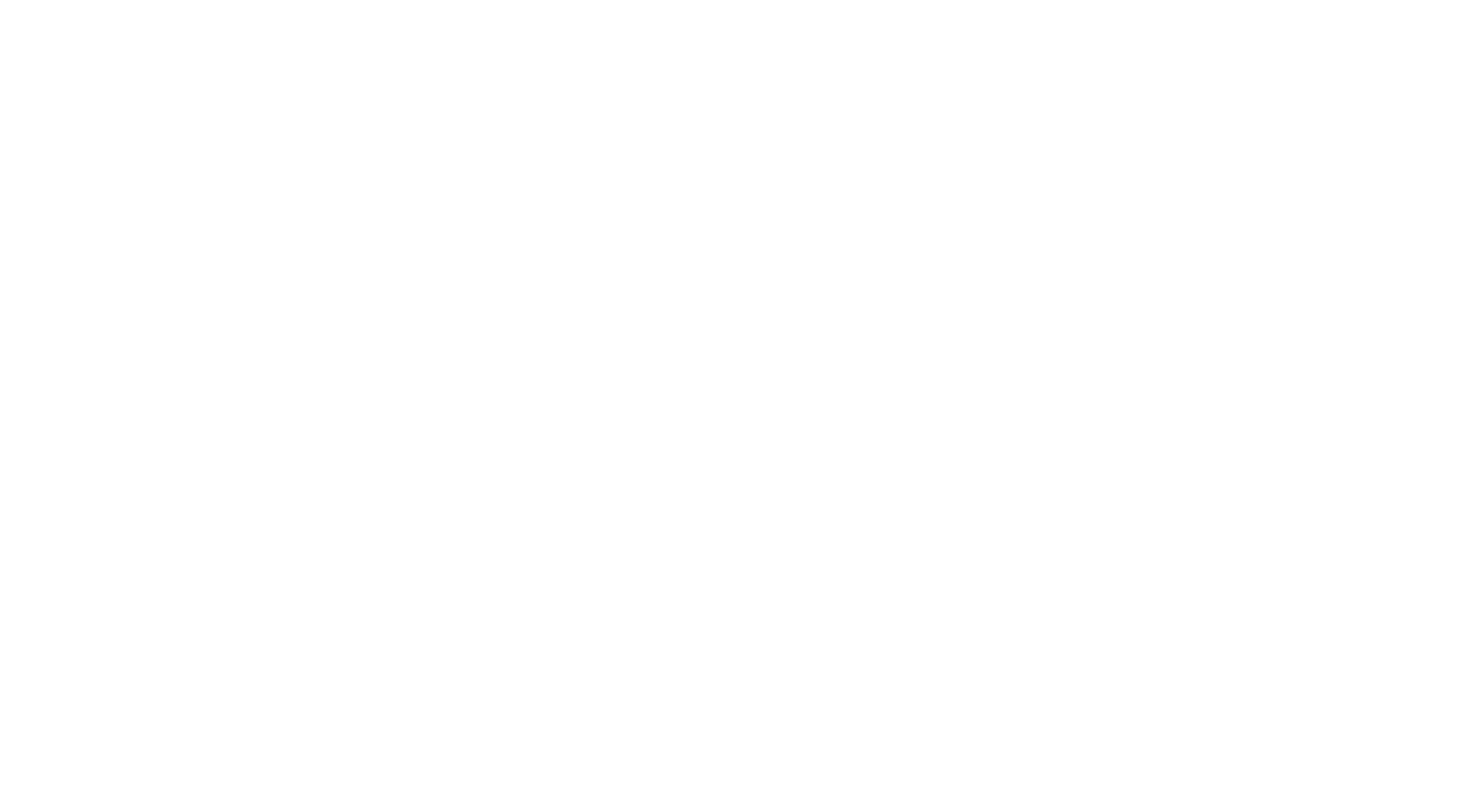 scroll, scrollTop: 0, scrollLeft: 0, axis: both 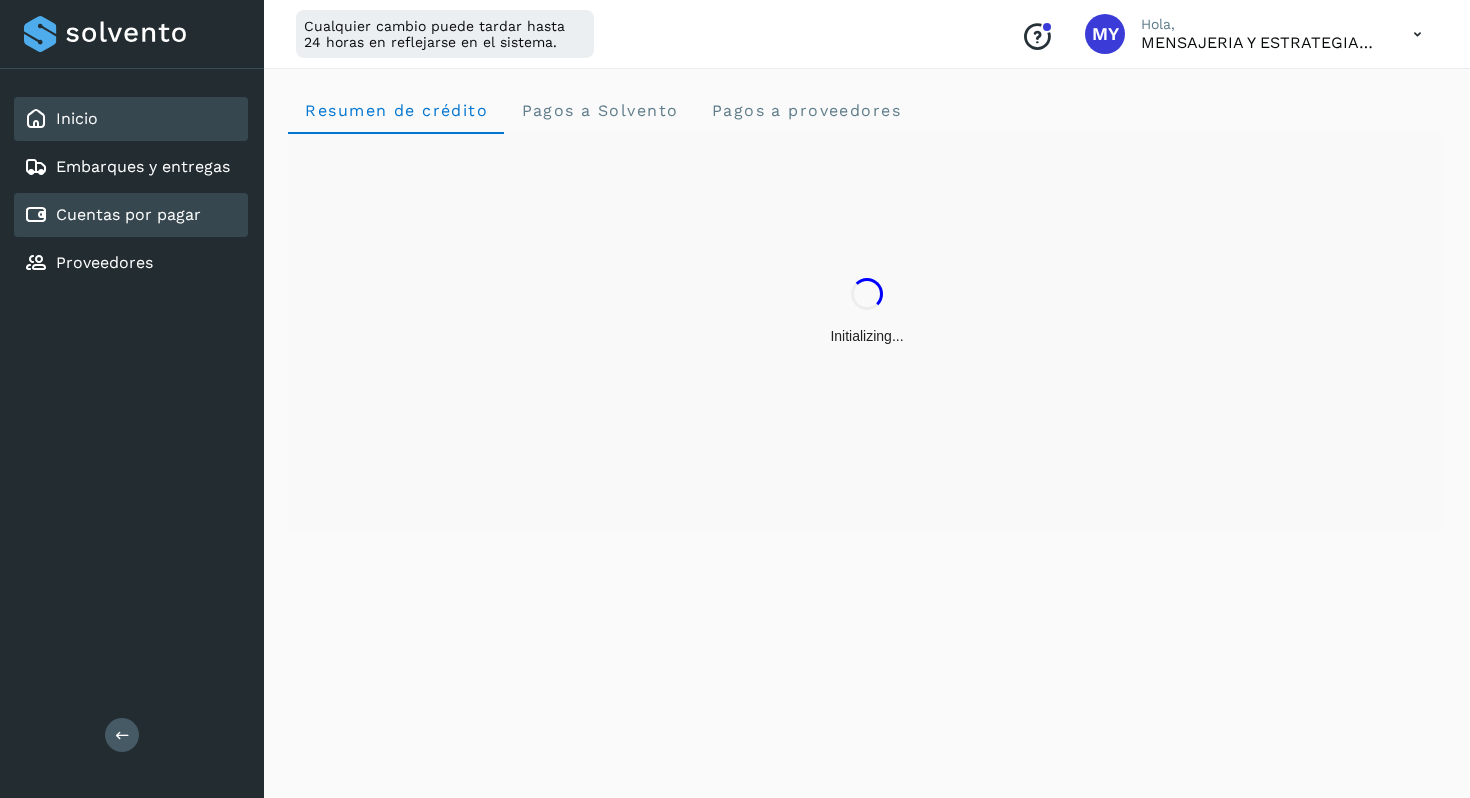 click on "Cuentas por pagar" at bounding box center [128, 214] 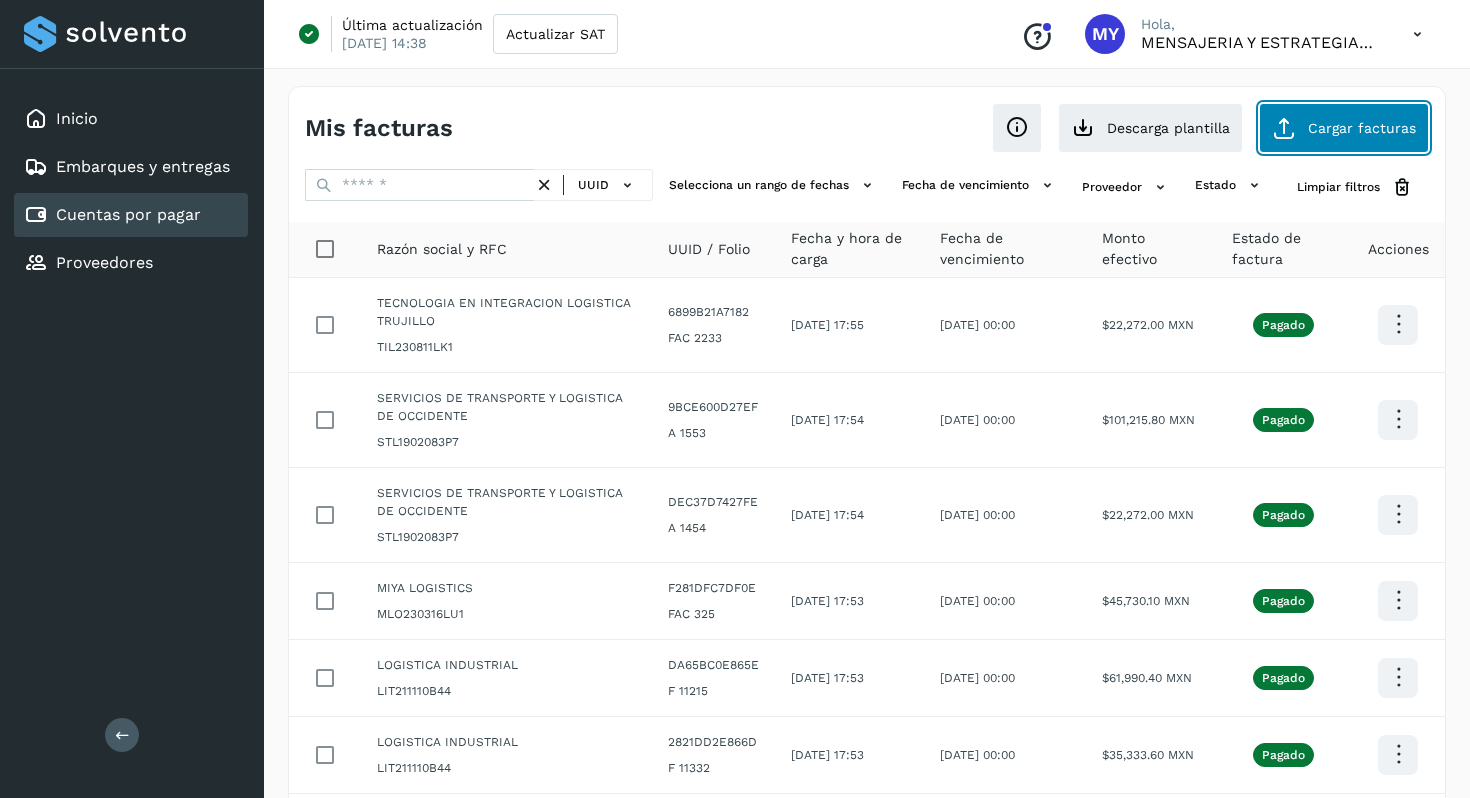 click on "Cargar facturas" 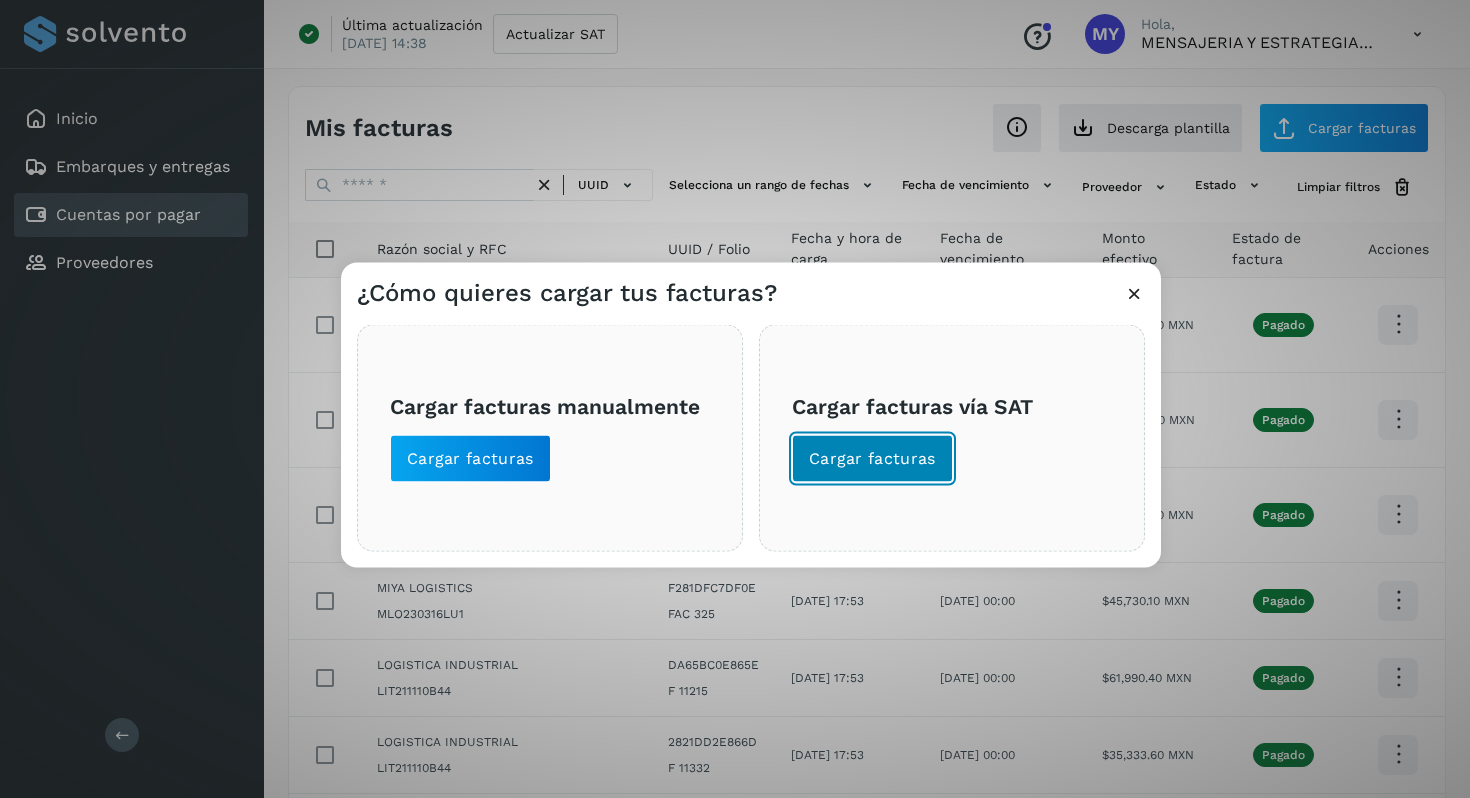 click on "Cargar facturas" 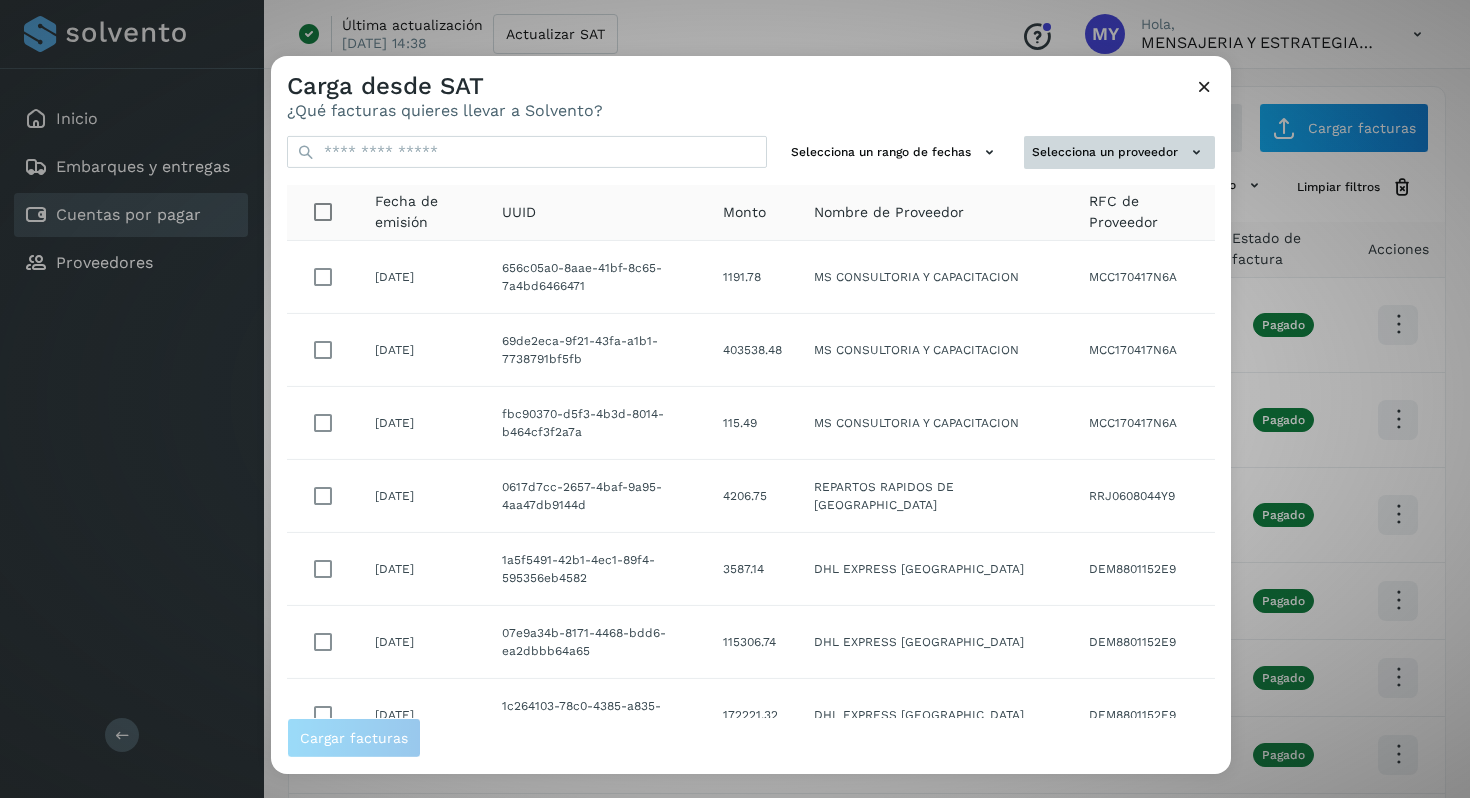 click on "Selecciona un proveedor" at bounding box center [1119, 152] 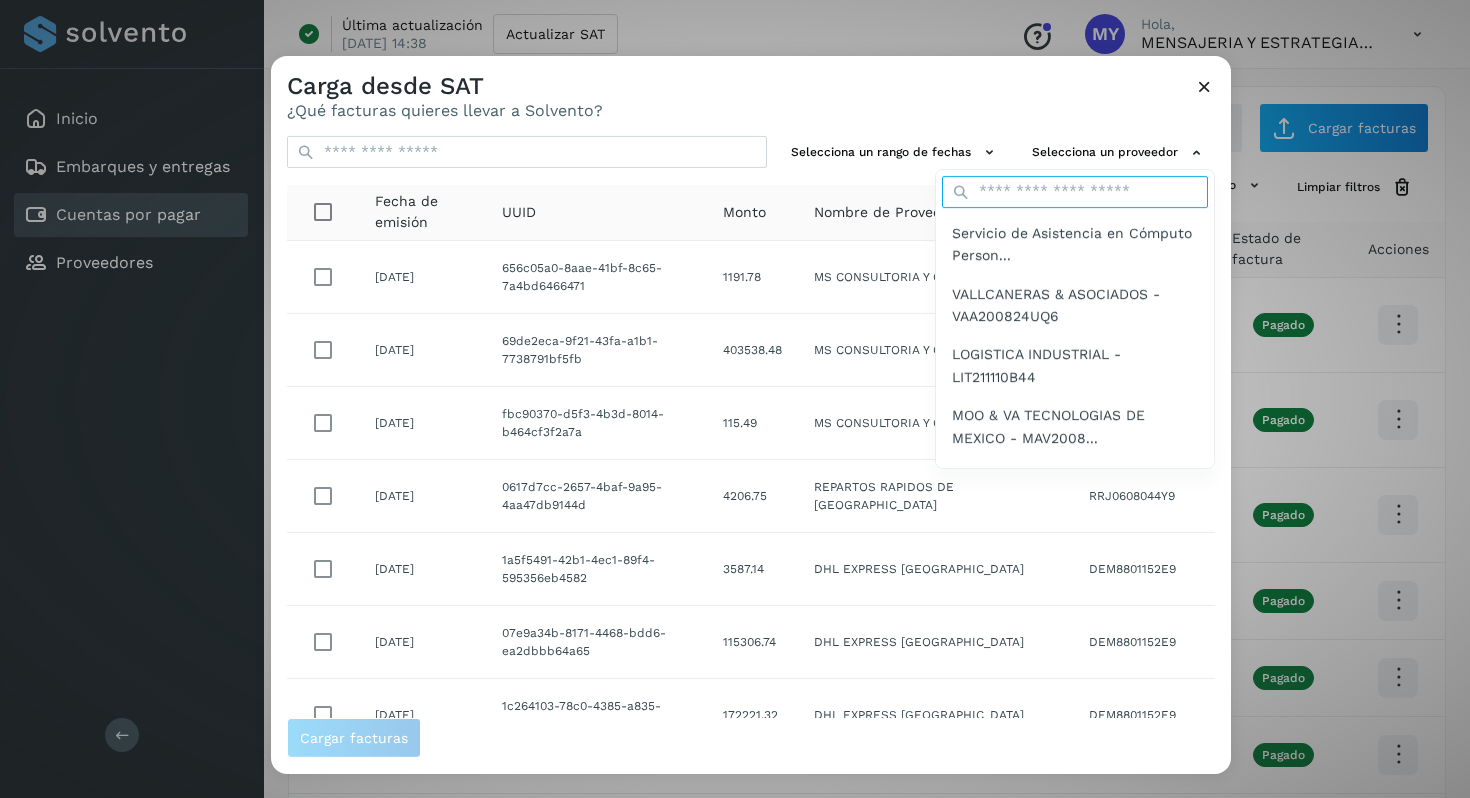 click at bounding box center (1075, 192) 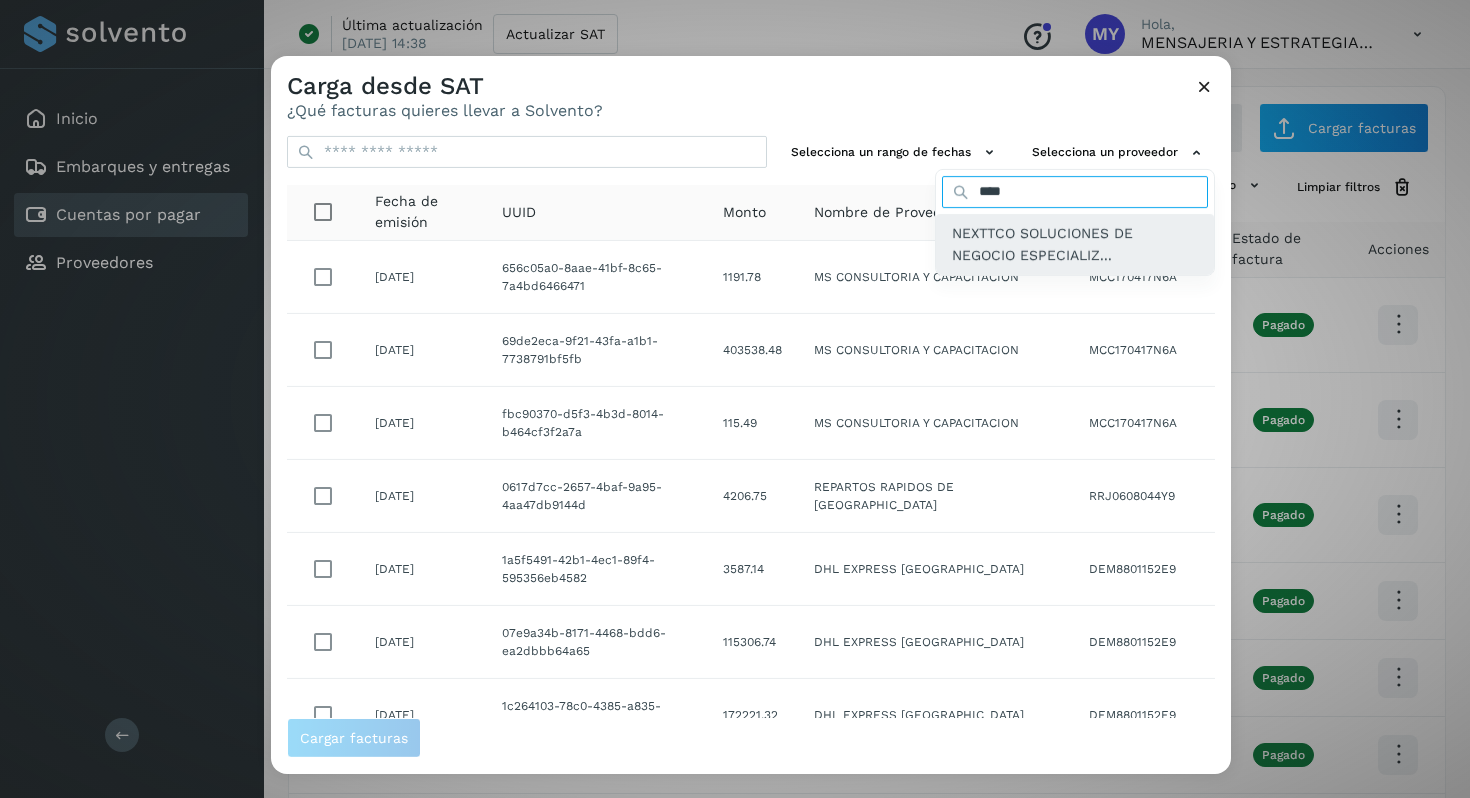 type on "****" 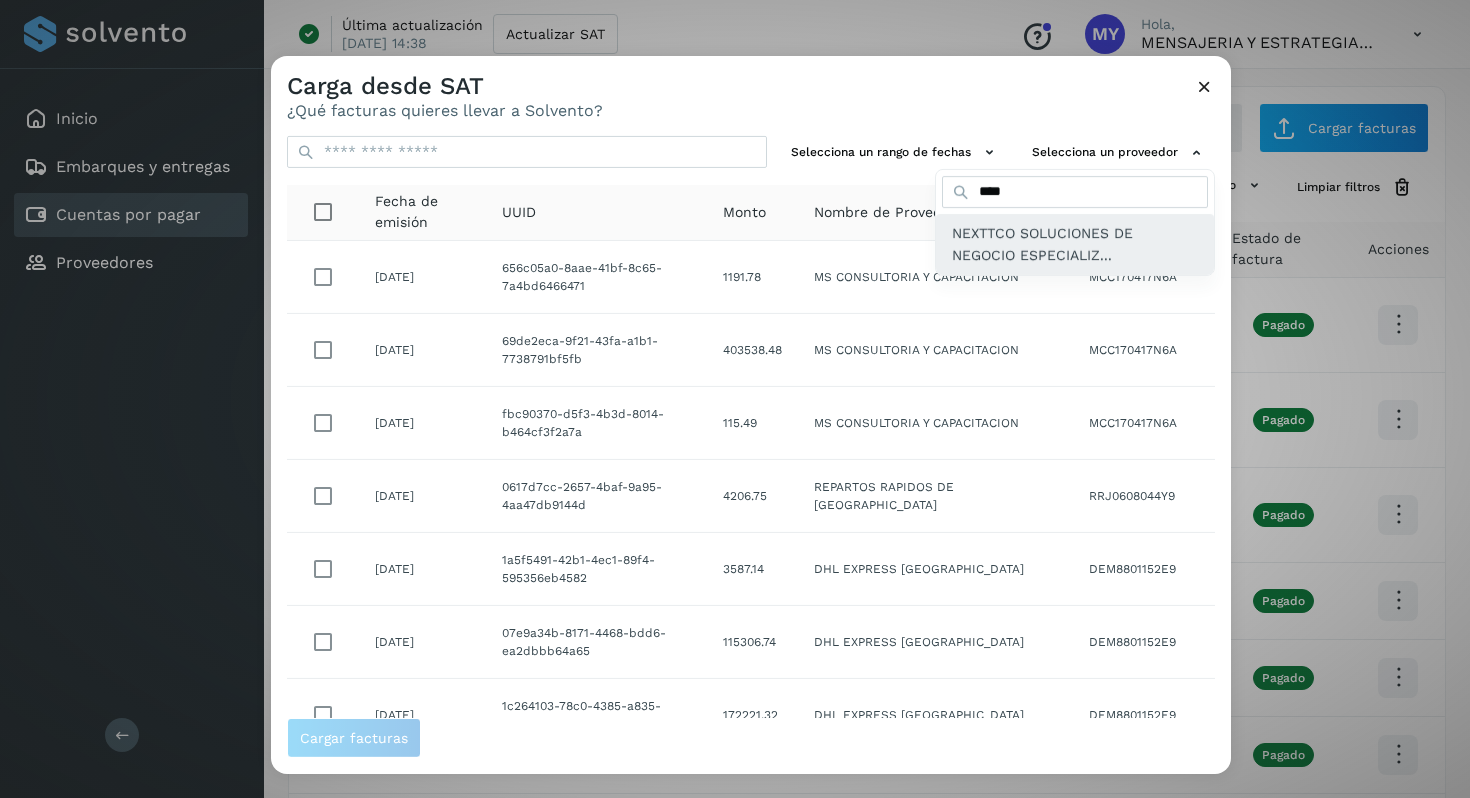 click on "NEXTTCO SOLUCIONES DE NEGOCIO ESPECIALIZ..." at bounding box center (1075, 244) 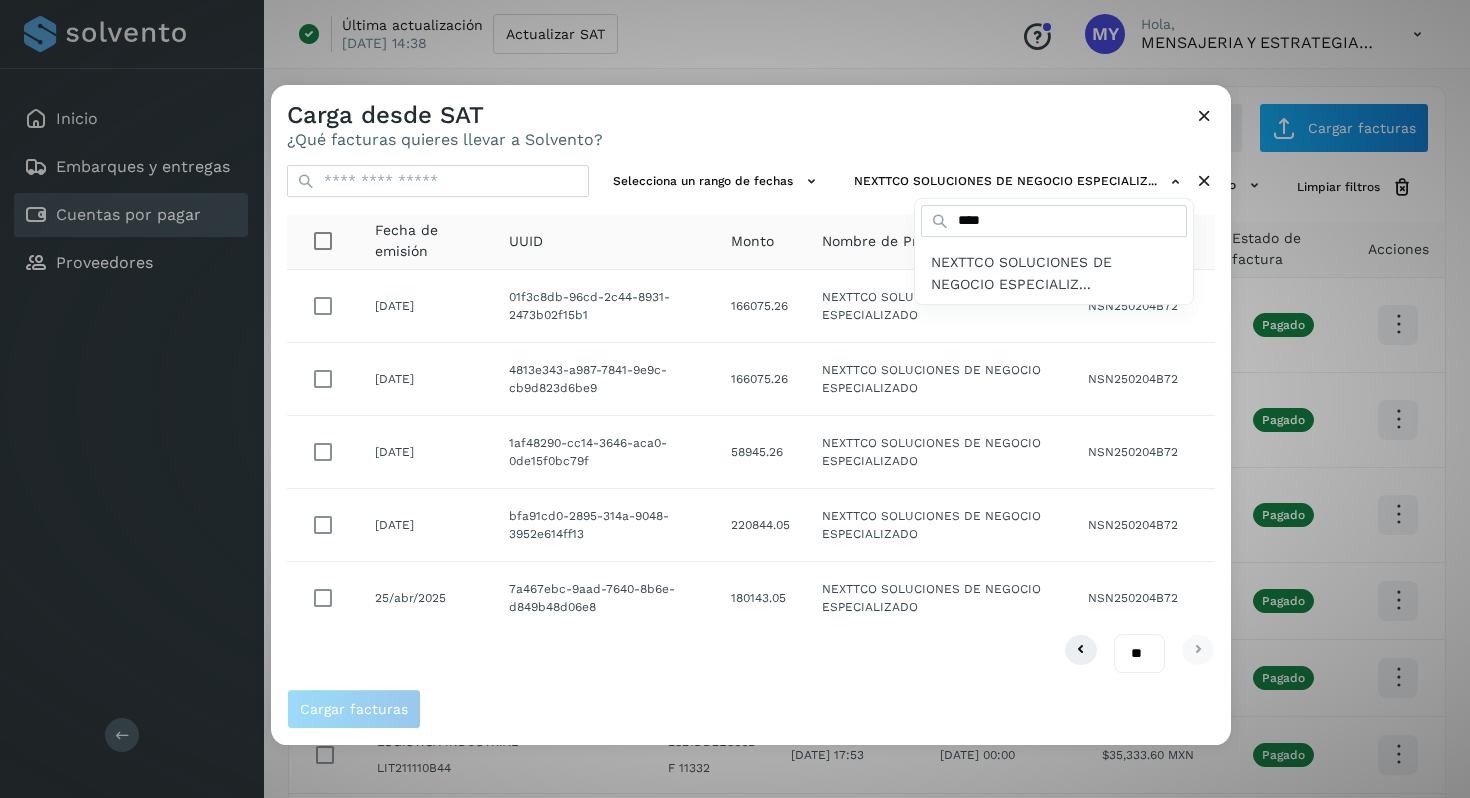 click at bounding box center (1006, 484) 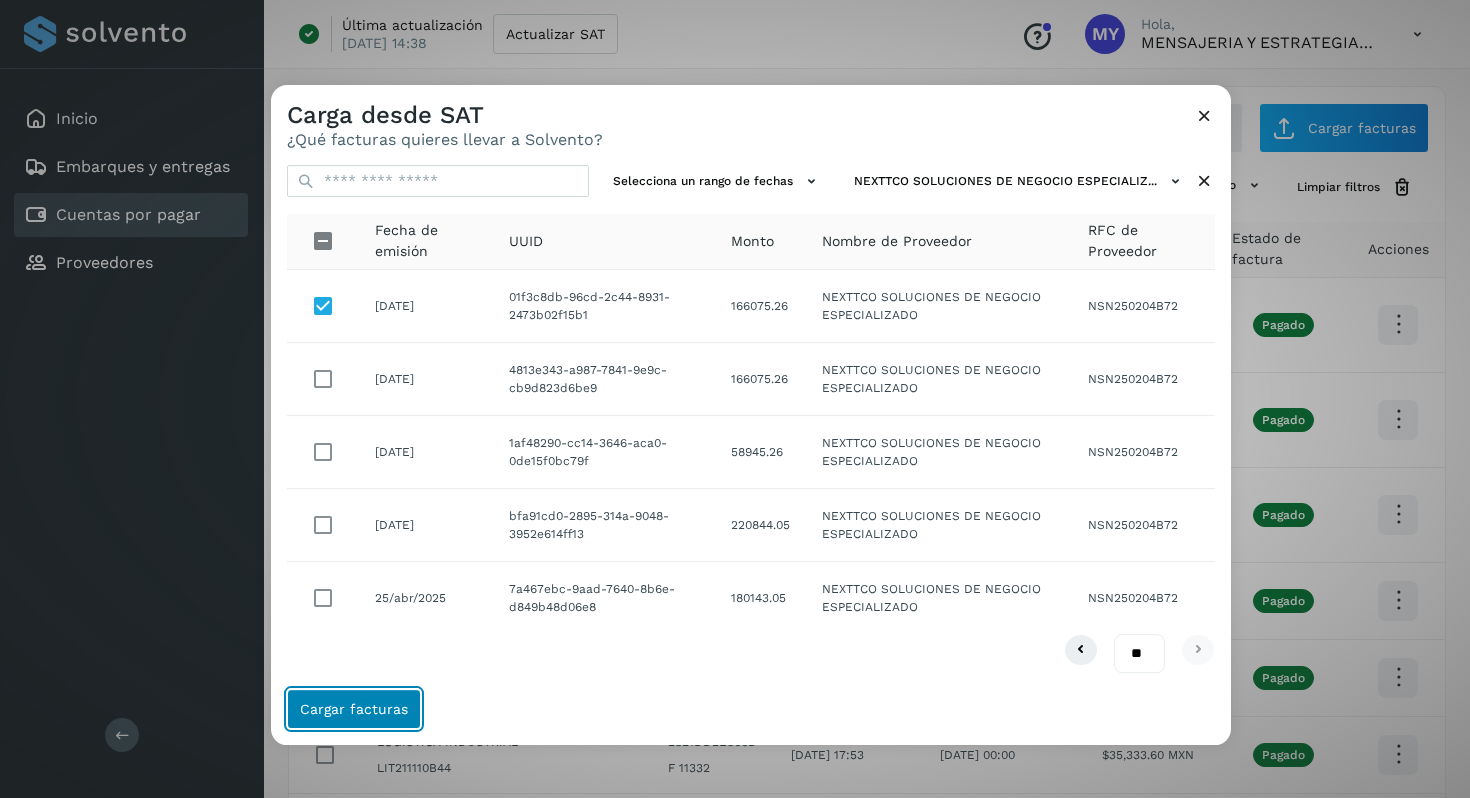click on "Cargar facturas" 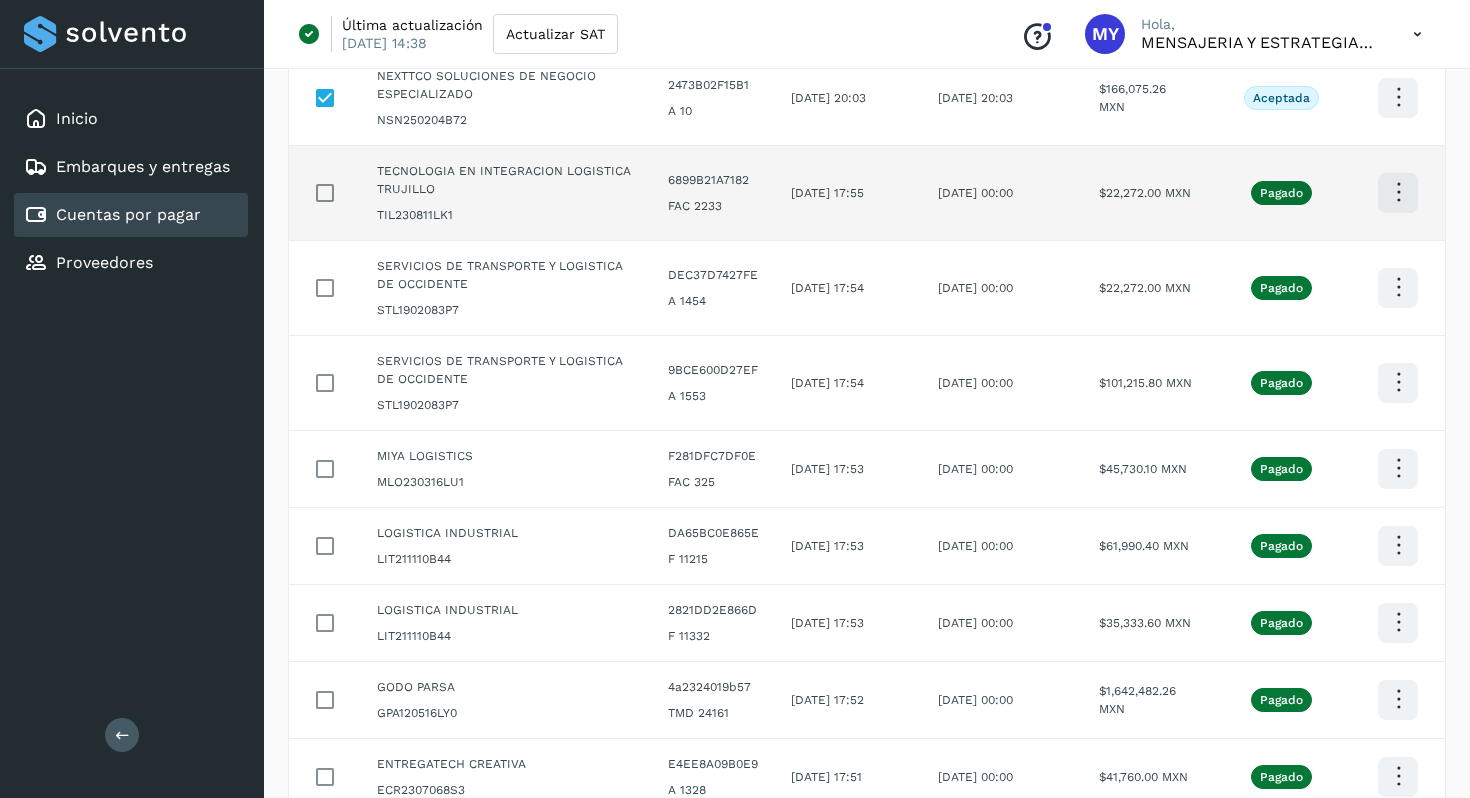 scroll, scrollTop: 518, scrollLeft: 0, axis: vertical 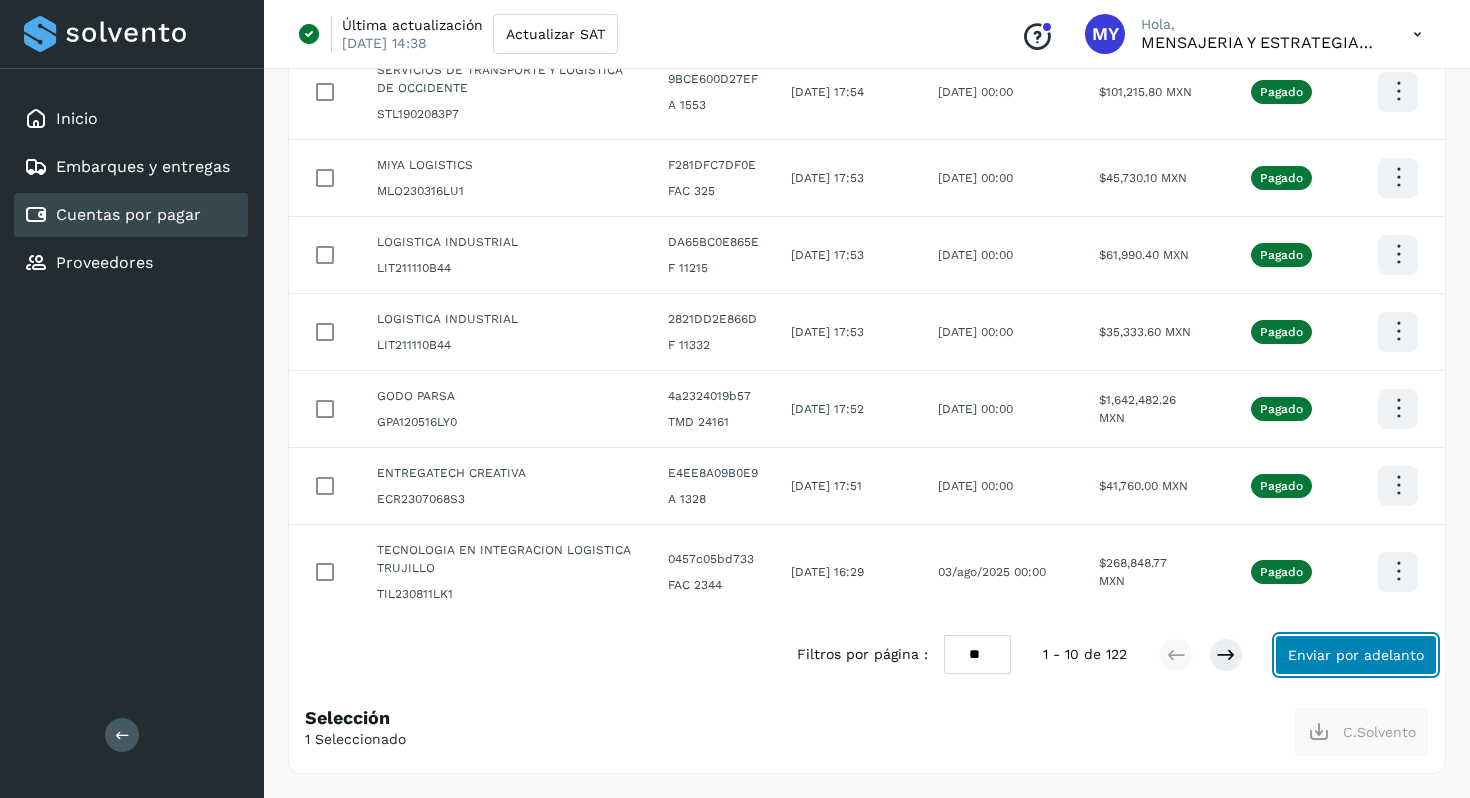 click on "Enviar por adelanto" 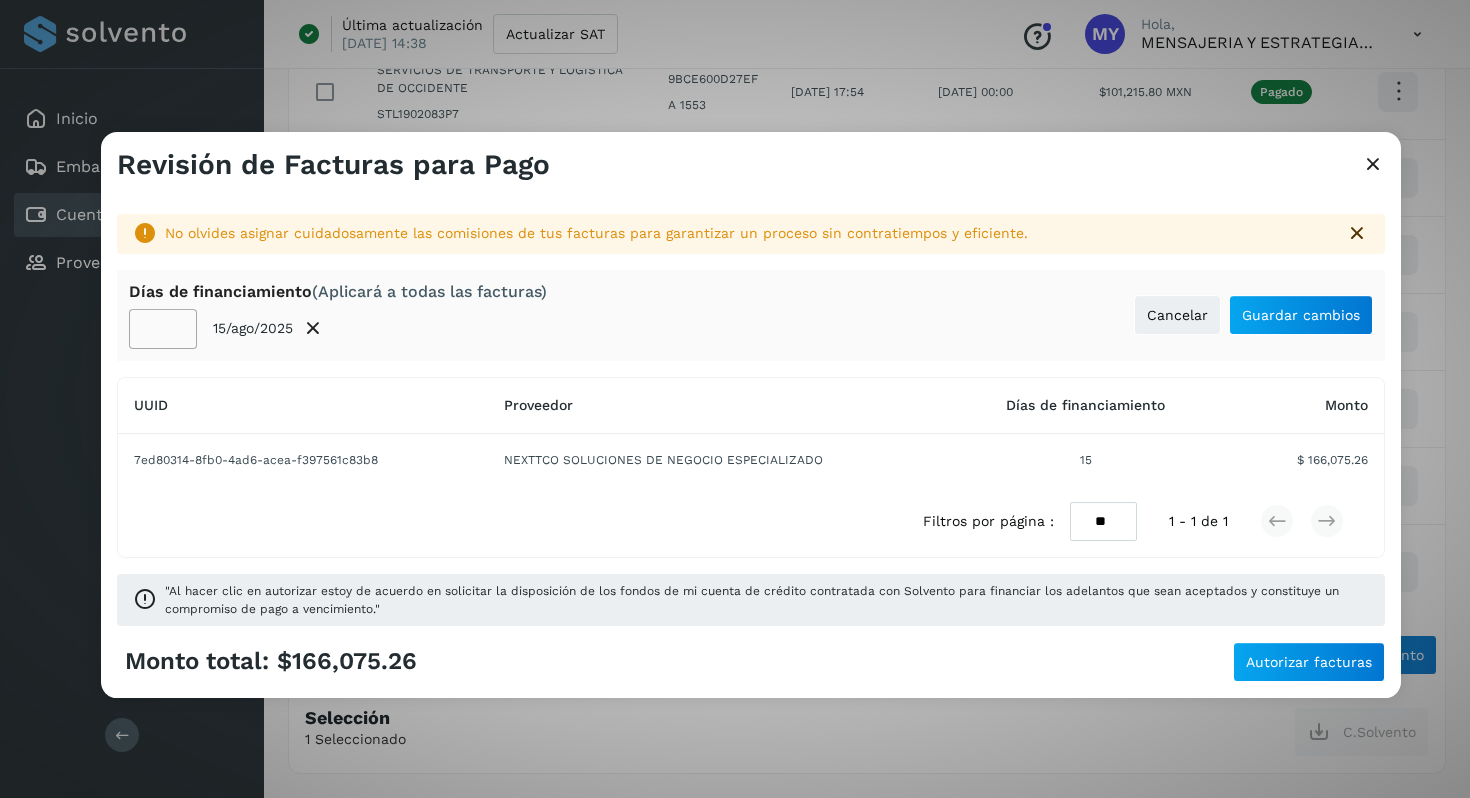 click on "**" 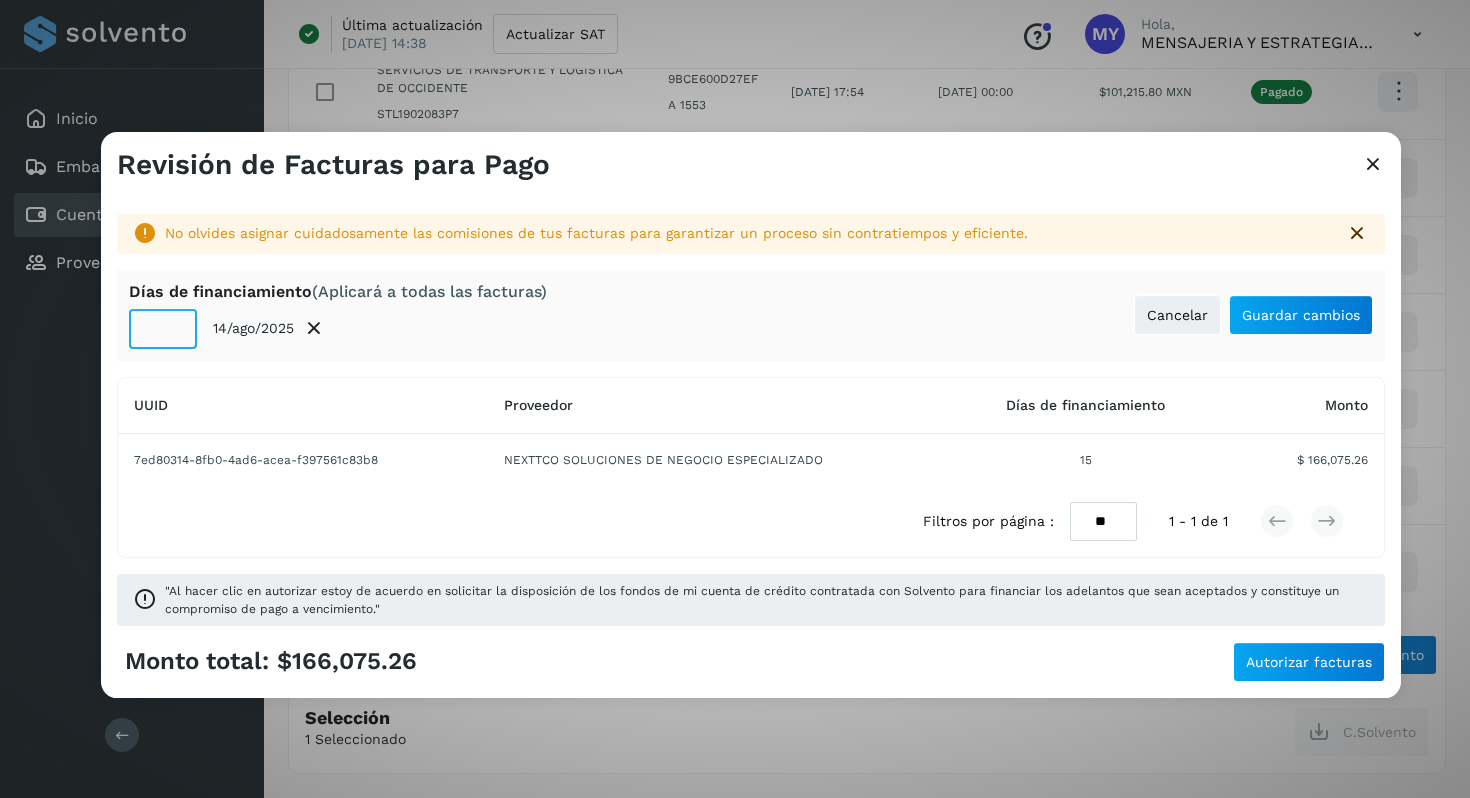 click on "**" 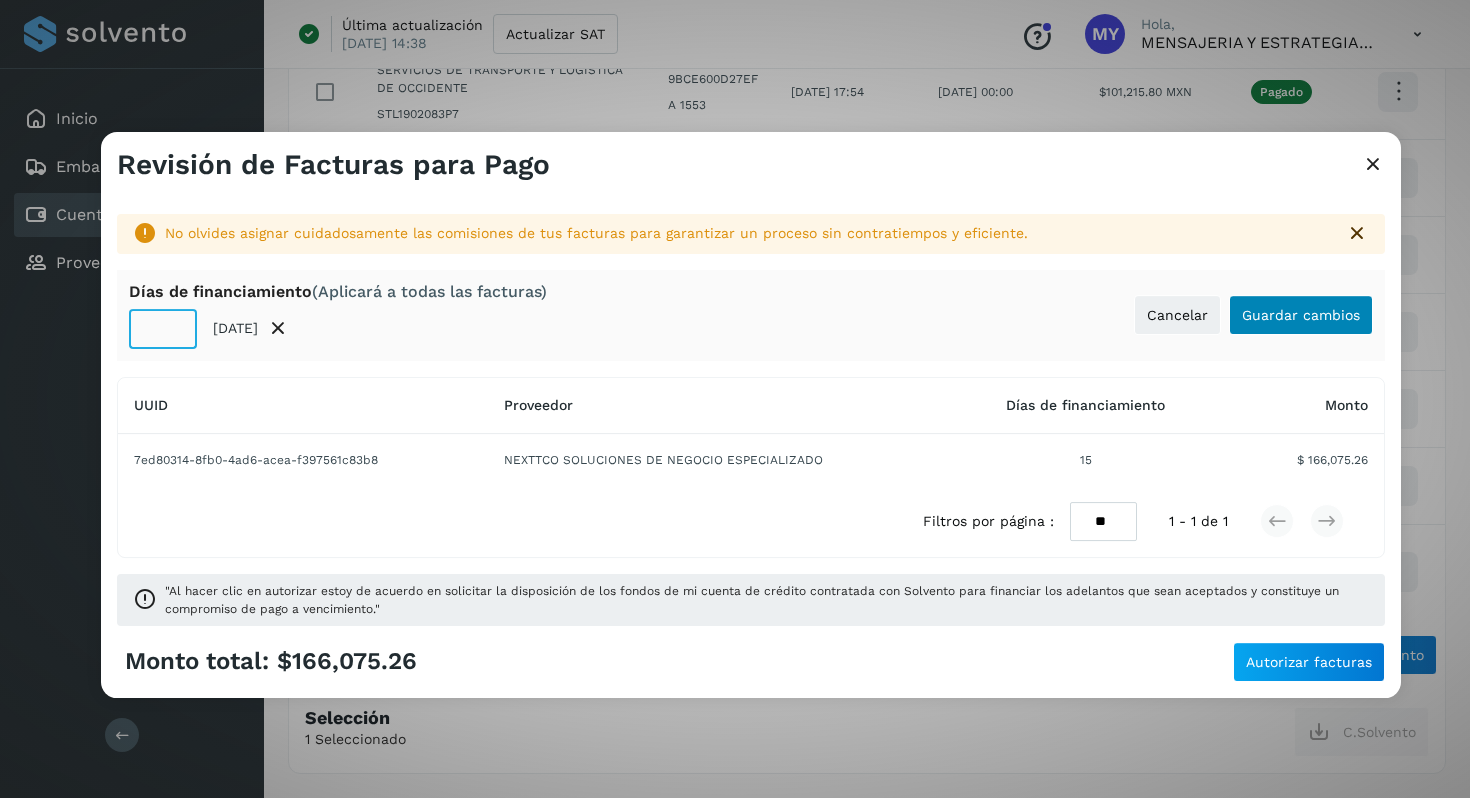 type on "**" 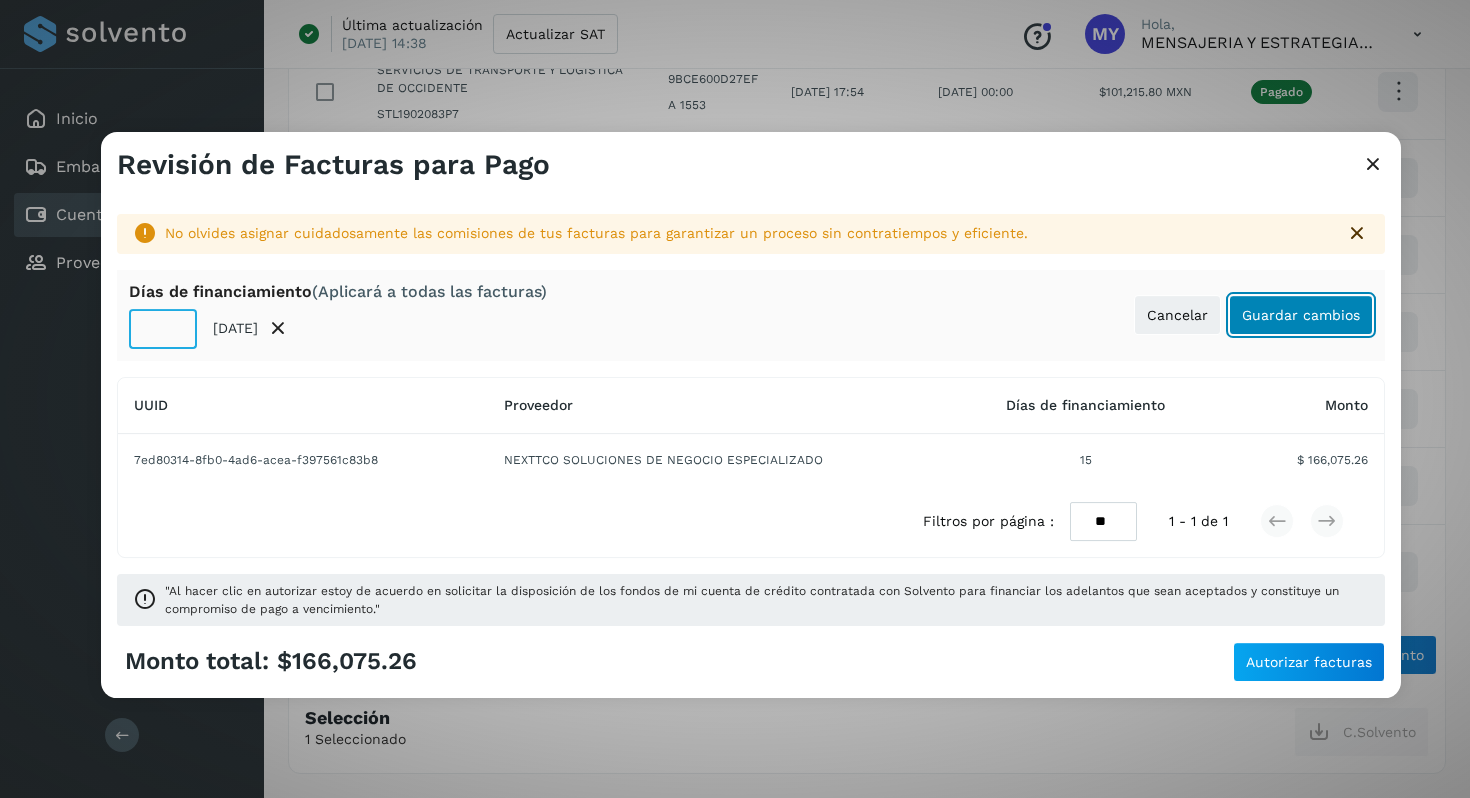 click on "Guardar cambios" 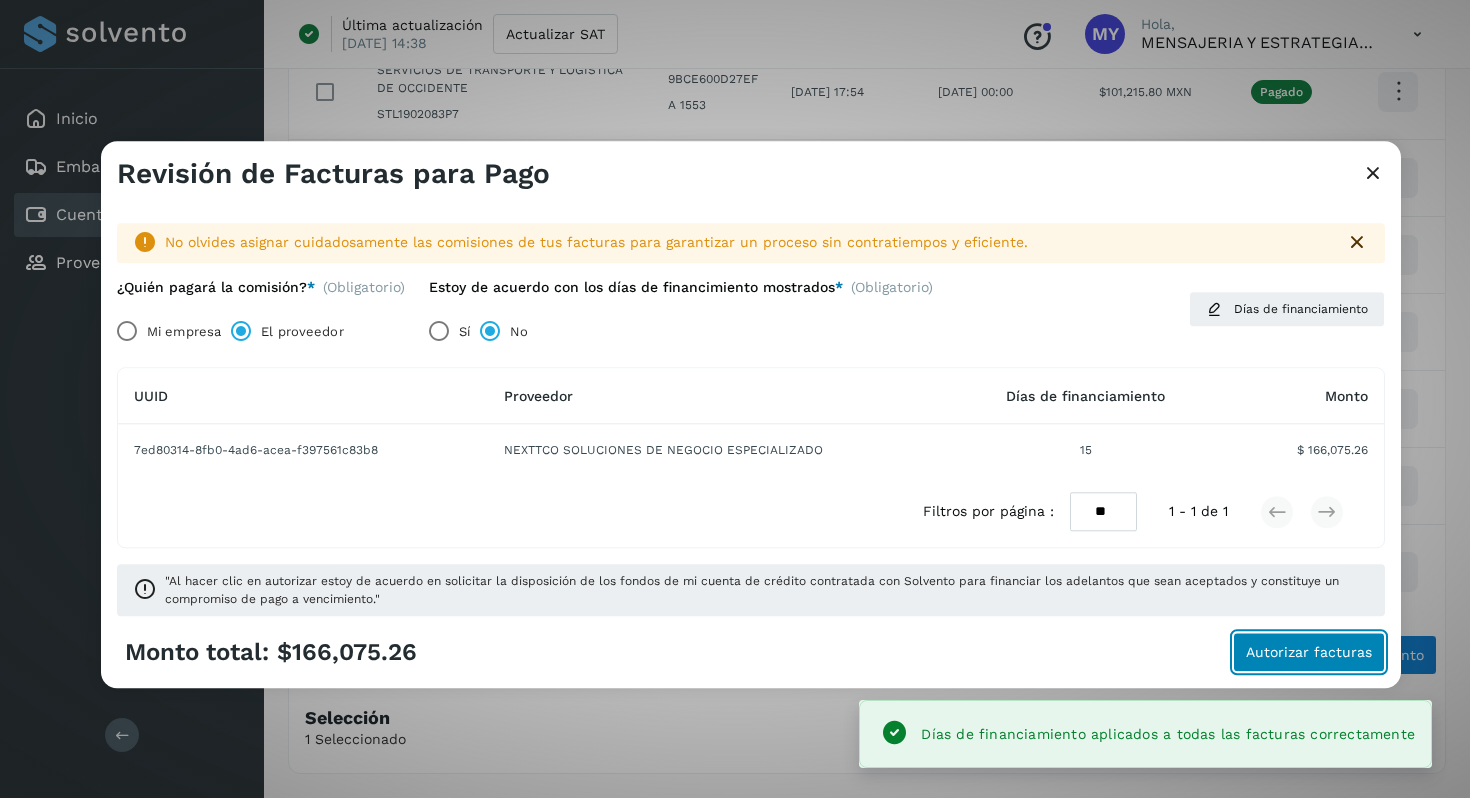 click on "Autorizar facturas" at bounding box center [1309, 653] 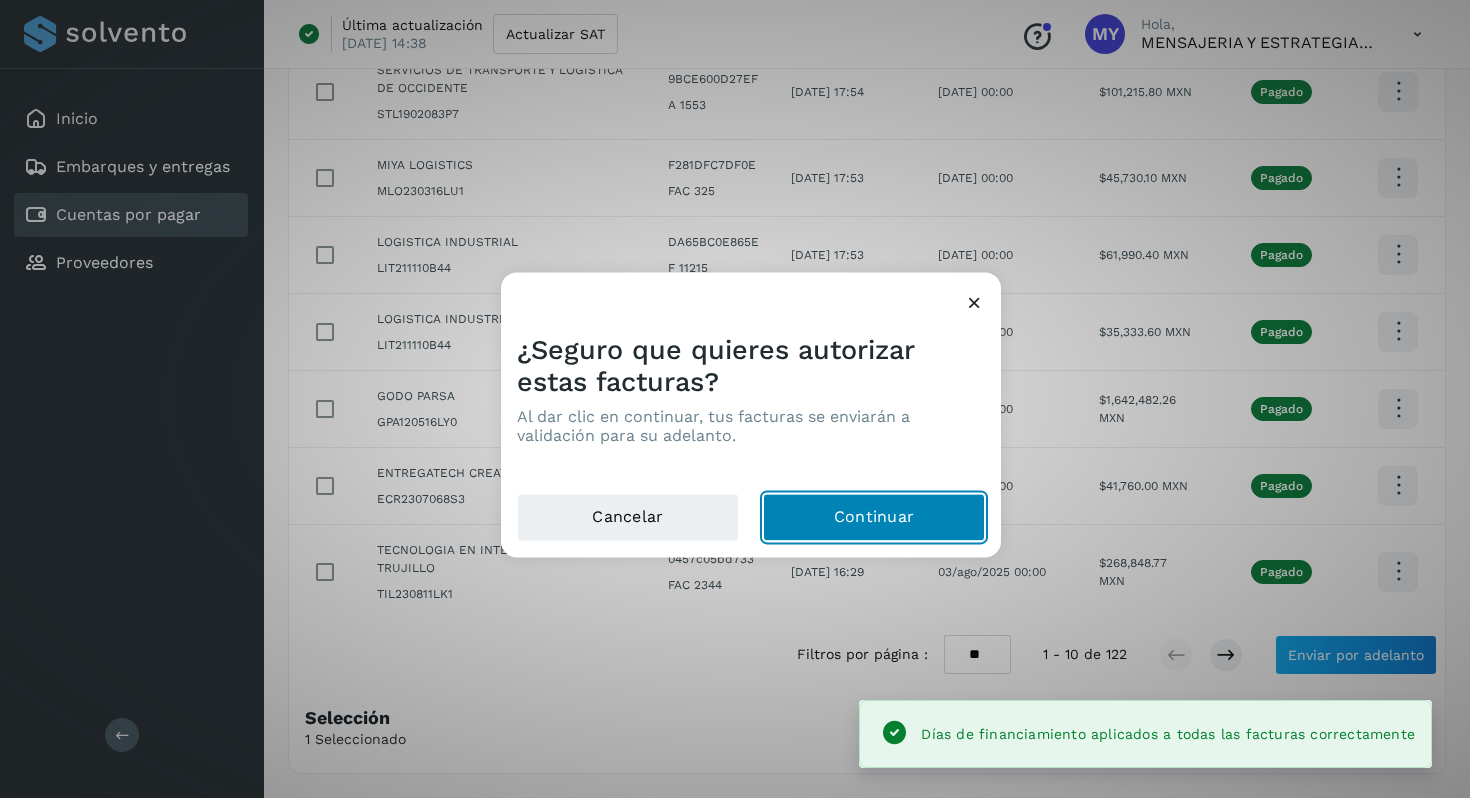 click on "Continuar" 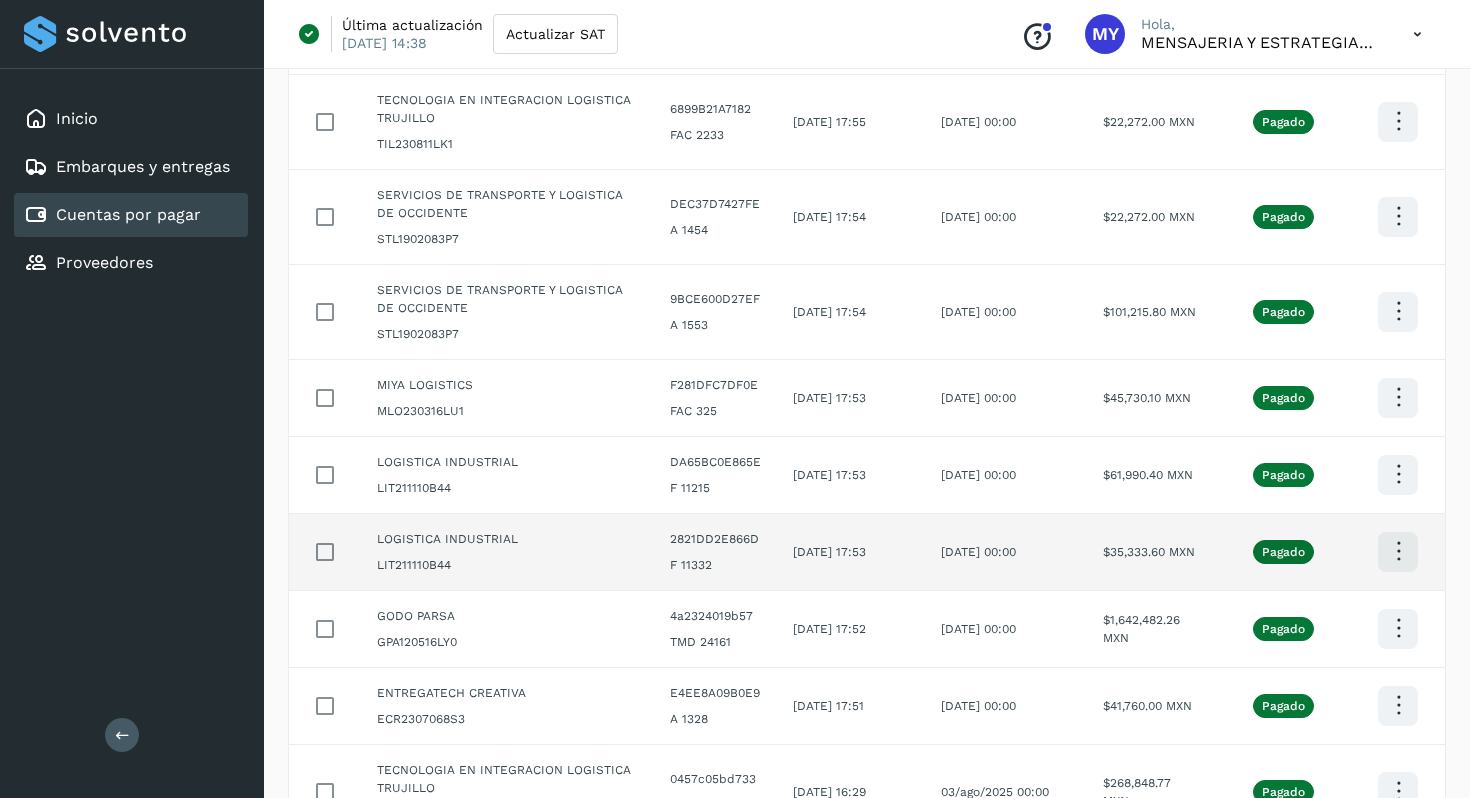 scroll, scrollTop: 0, scrollLeft: 0, axis: both 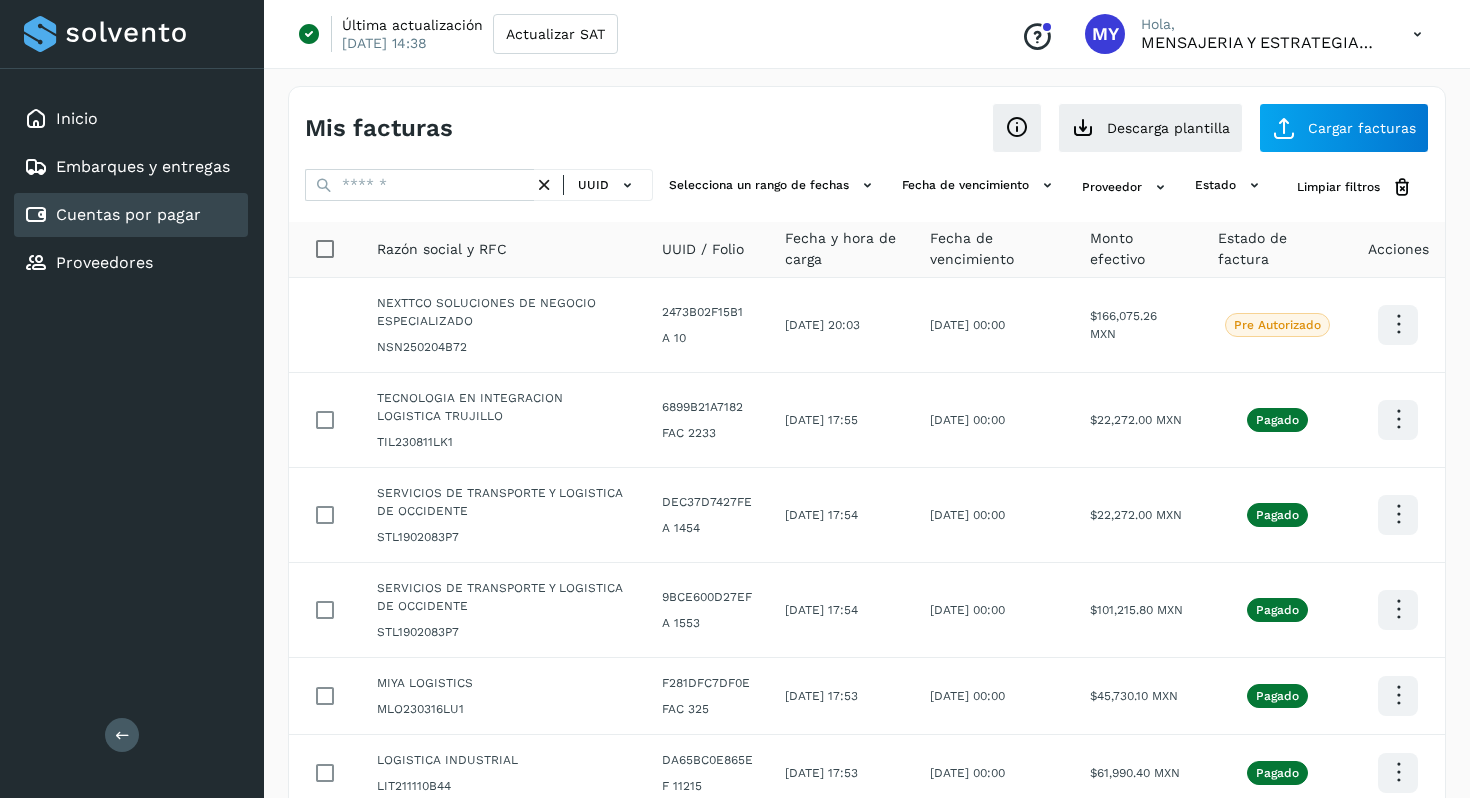 click at bounding box center (1417, 34) 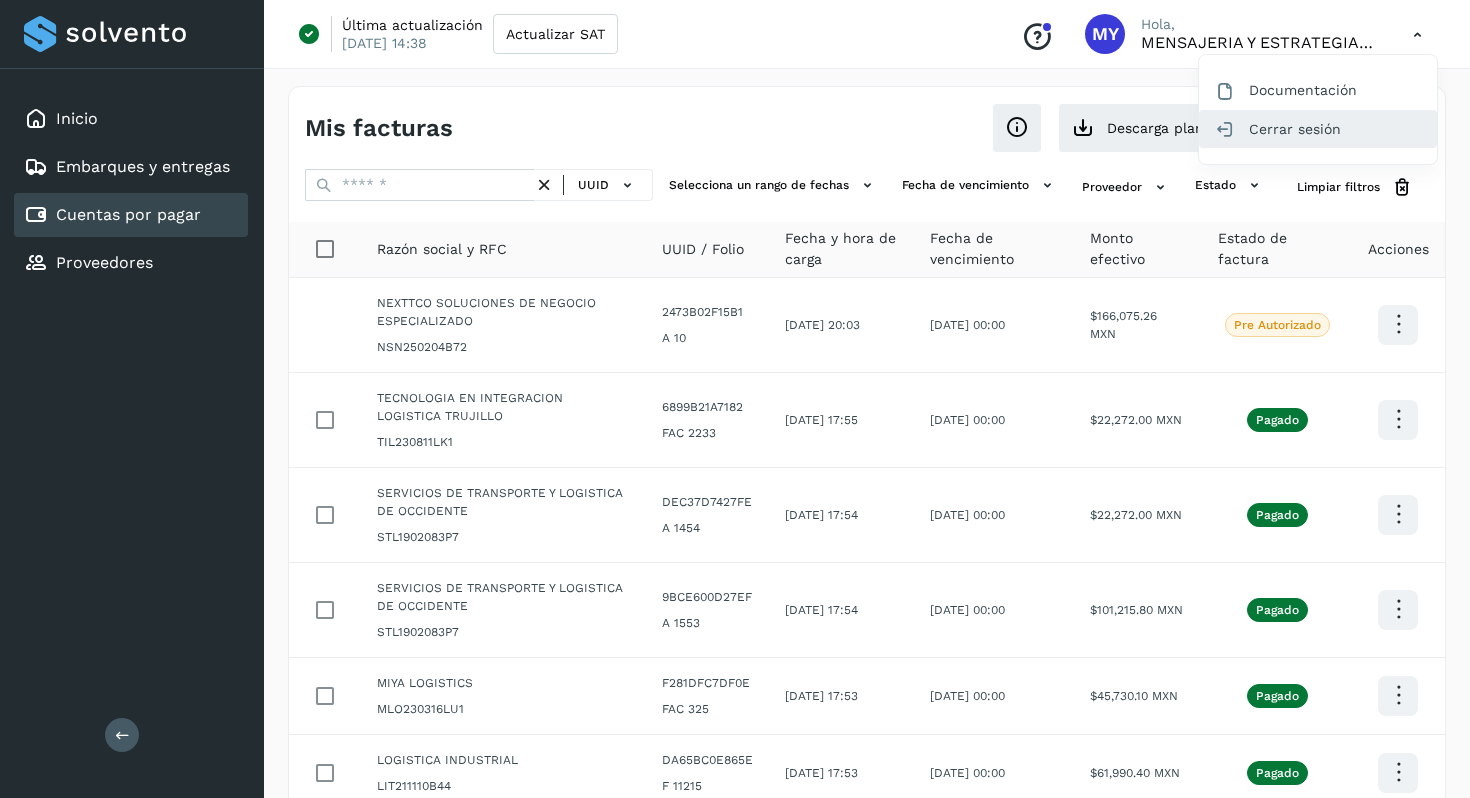 click on "Cerrar sesión" 